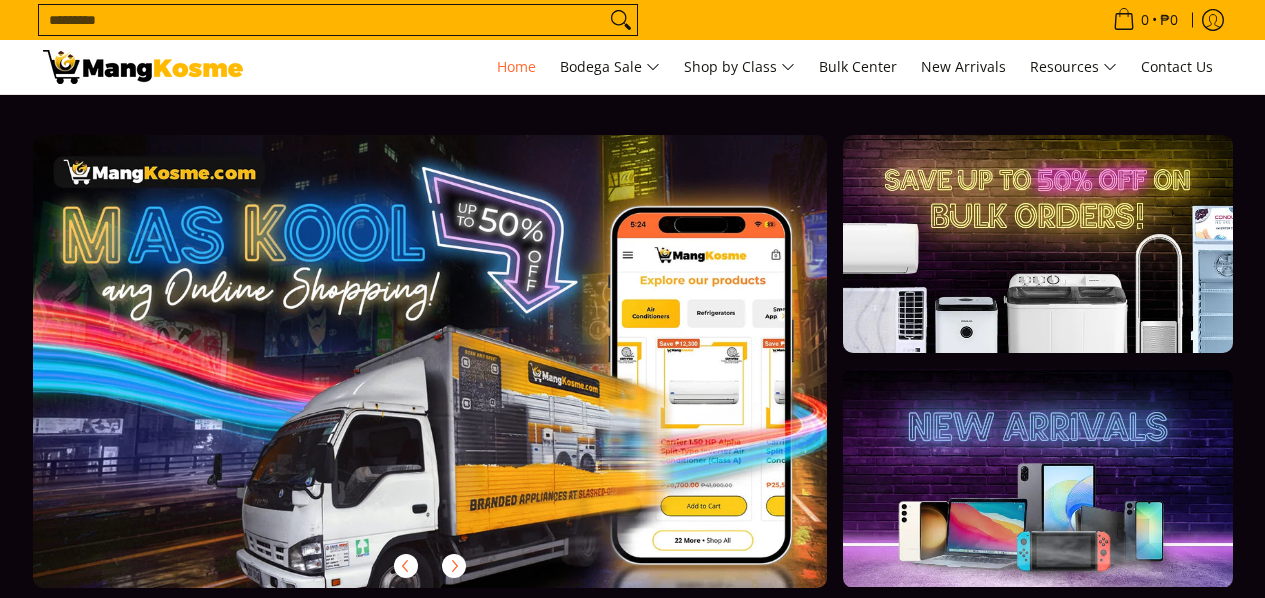 scroll, scrollTop: 0, scrollLeft: 0, axis: both 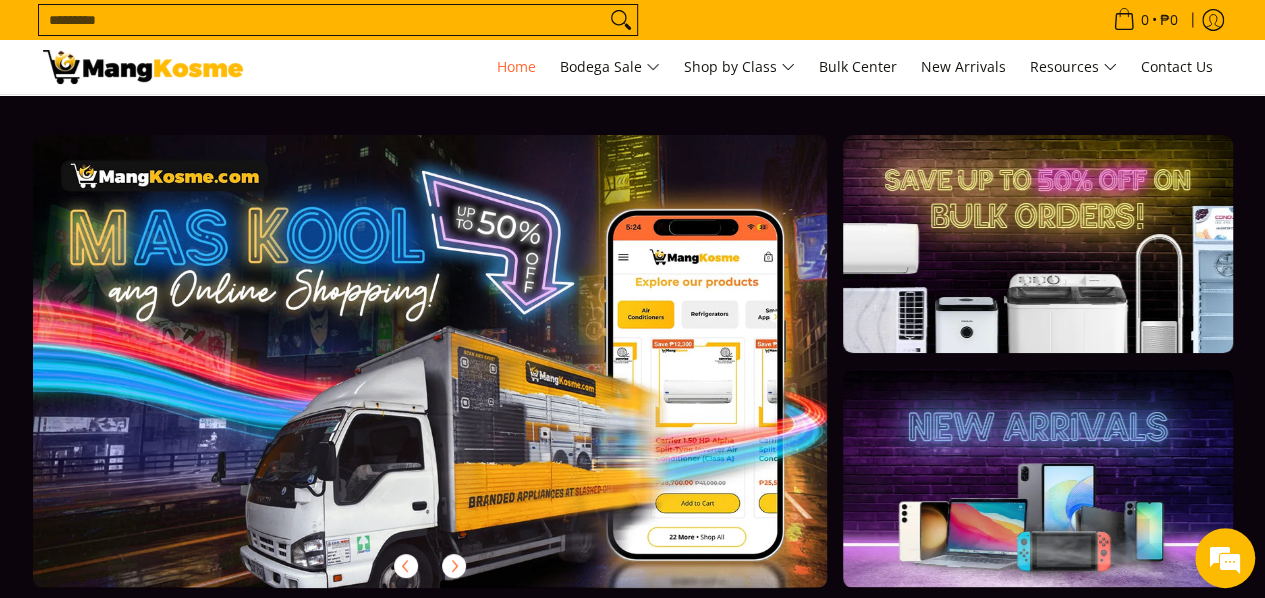 click on "Search..." at bounding box center (322, 20) 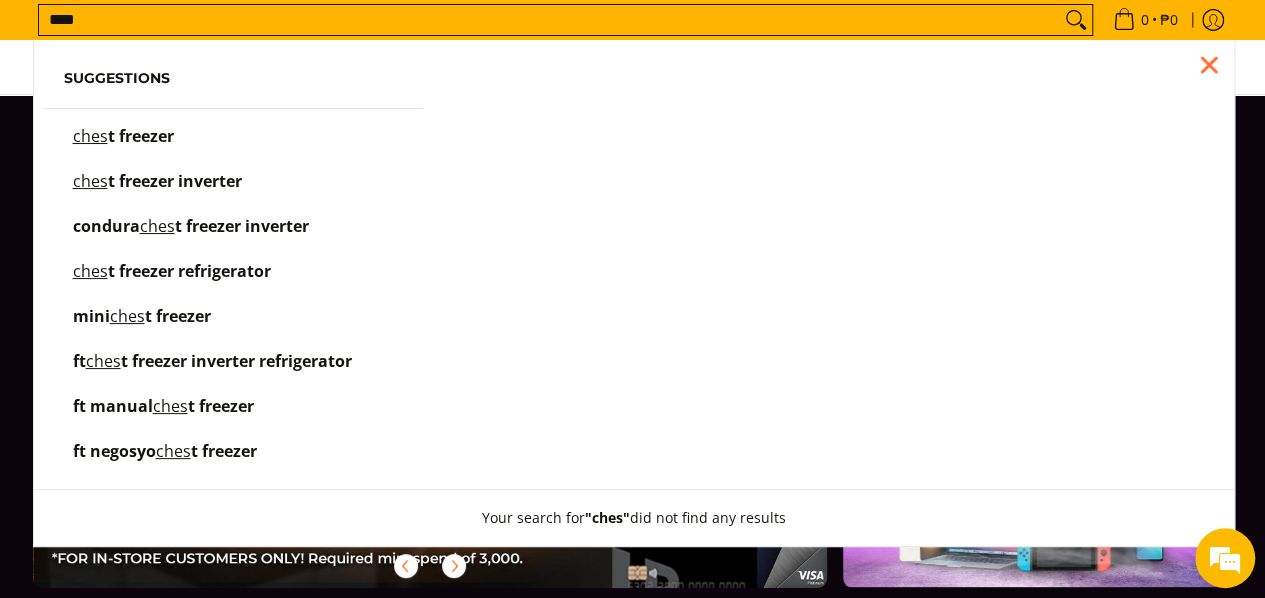 scroll, scrollTop: 0, scrollLeft: 795, axis: horizontal 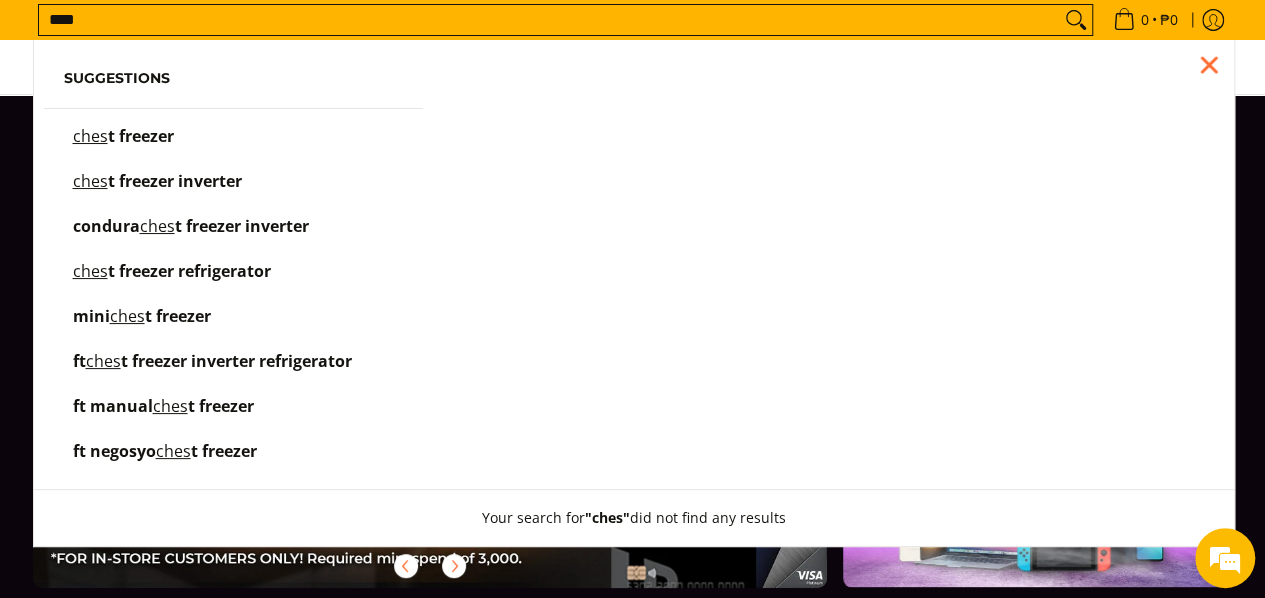 type on "****" 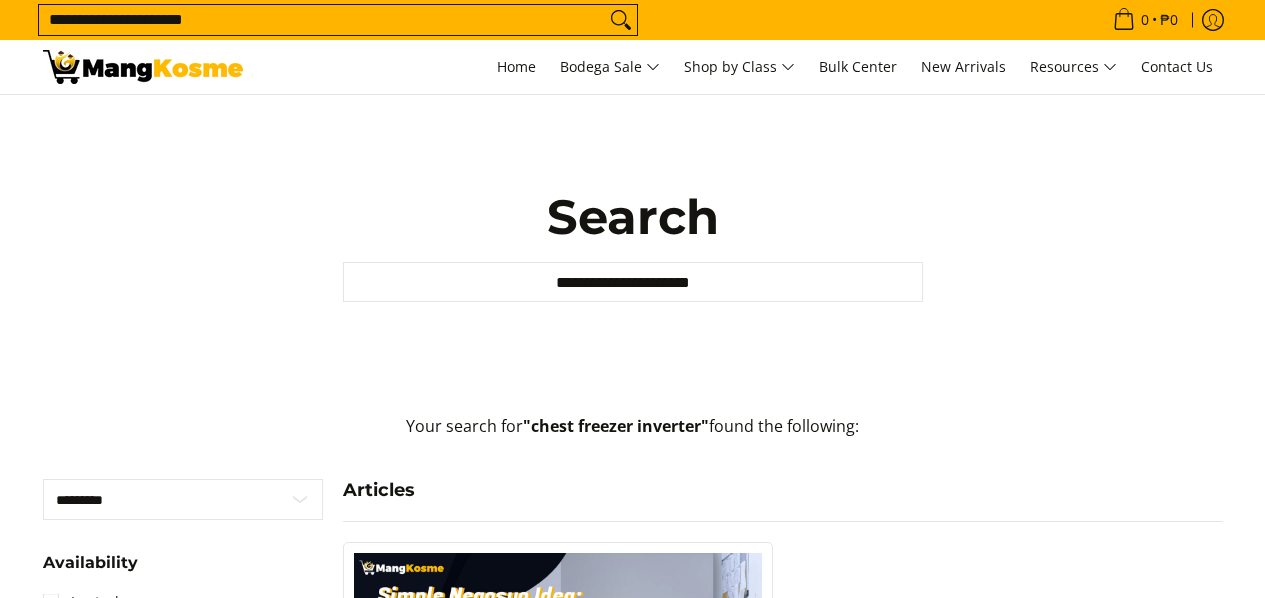 scroll, scrollTop: 0, scrollLeft: 0, axis: both 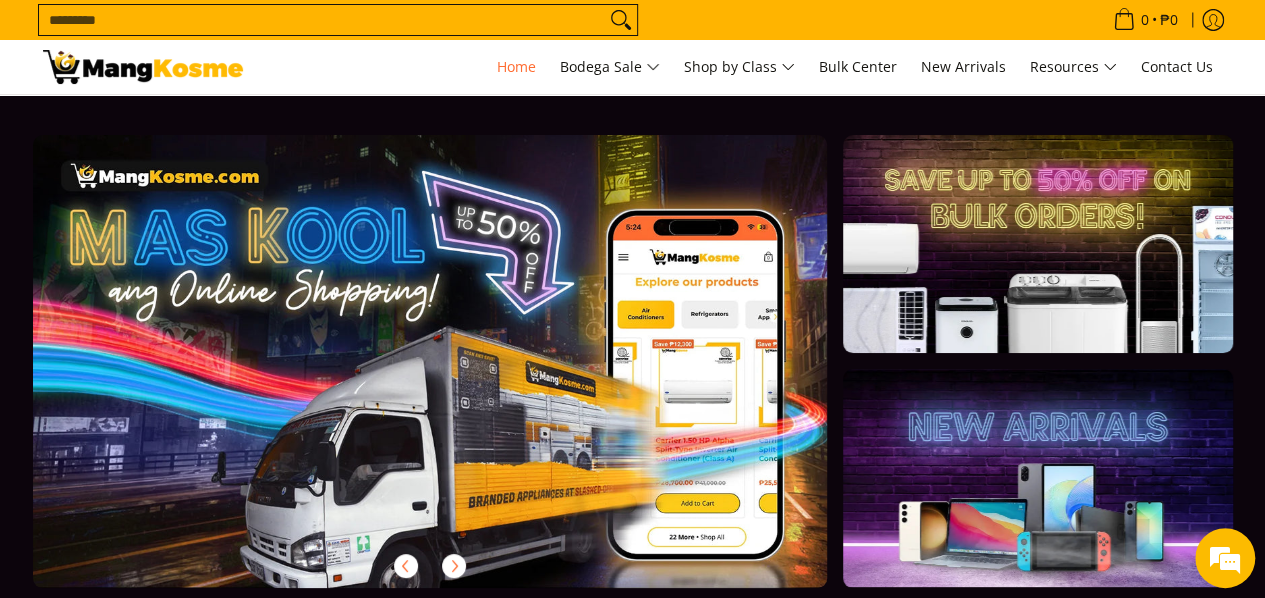 click on "Search..." at bounding box center (322, 20) 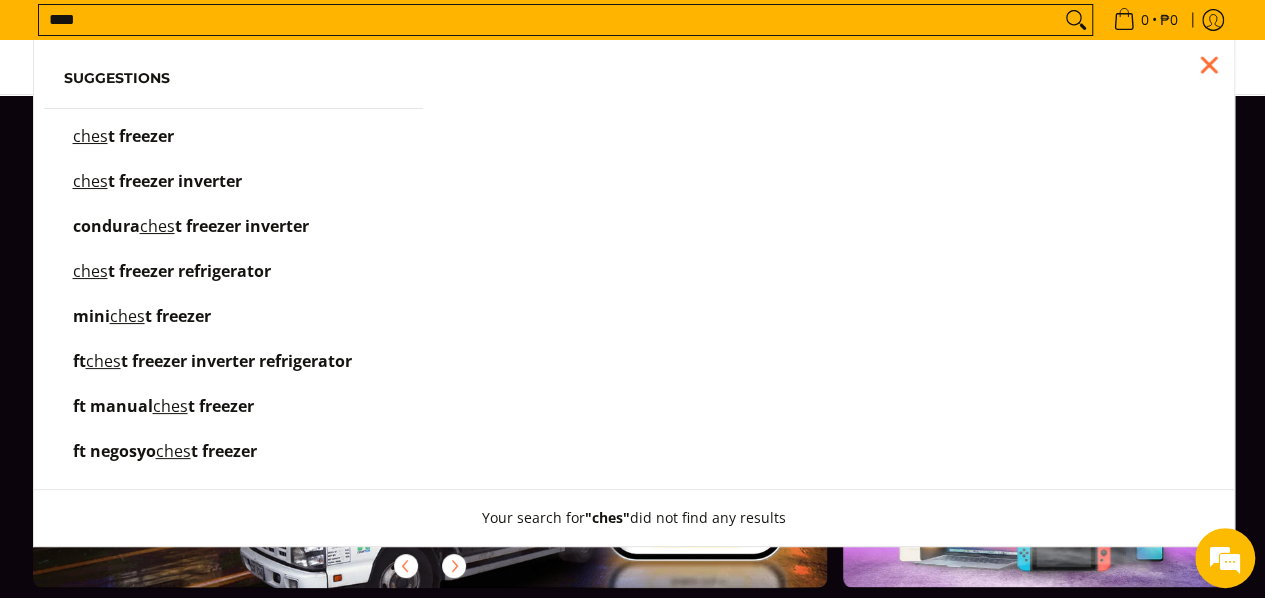 type on "****" 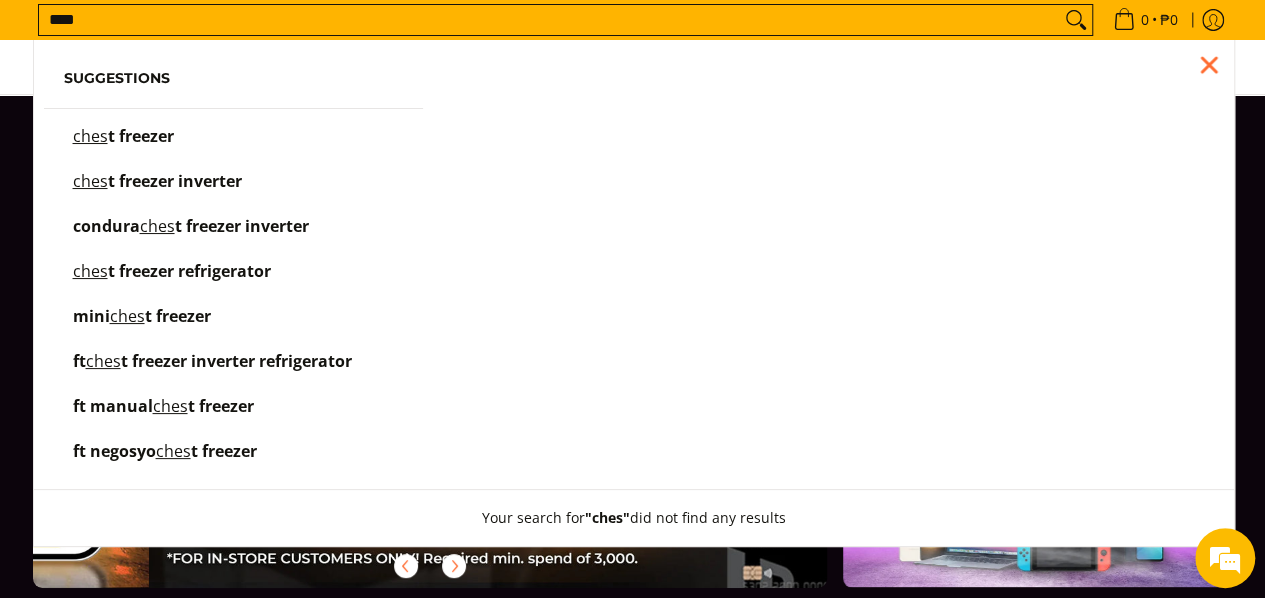 scroll, scrollTop: 0, scrollLeft: 794, axis: horizontal 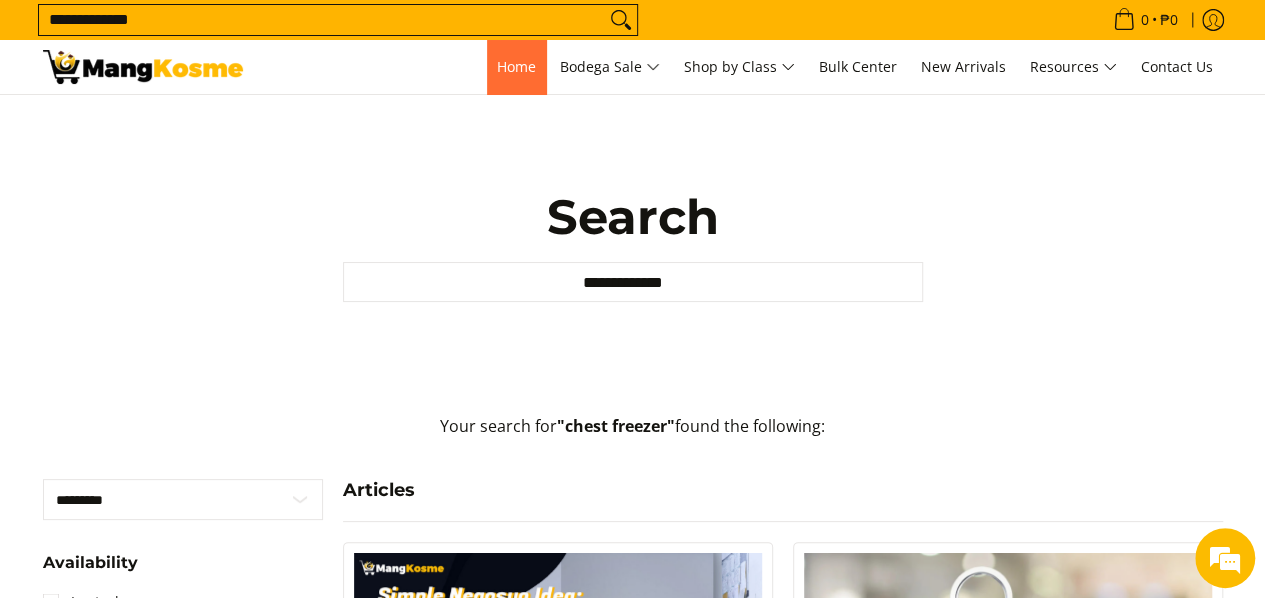 click on "Home" at bounding box center [516, 66] 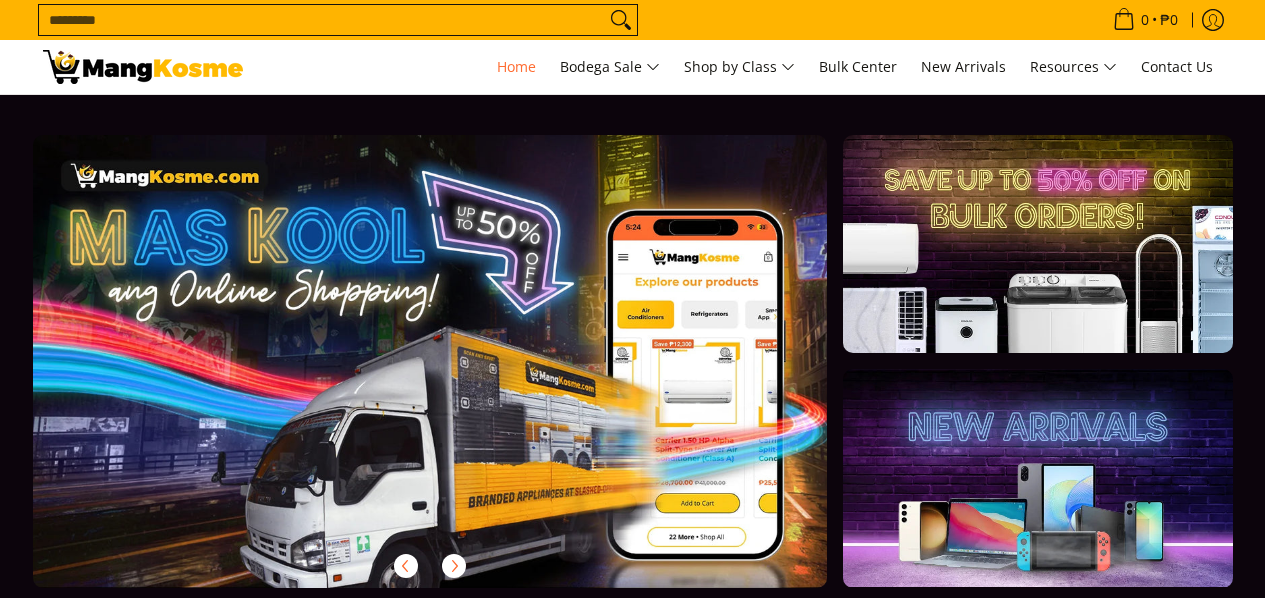 scroll, scrollTop: 0, scrollLeft: 0, axis: both 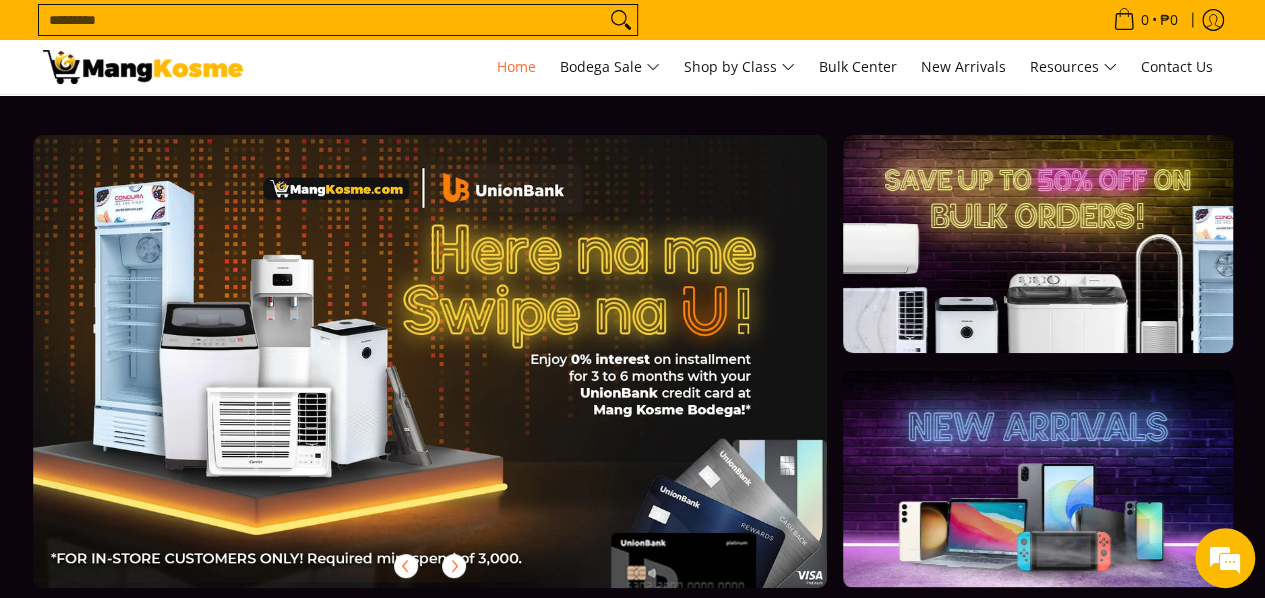 click on "Search..." at bounding box center [322, 20] 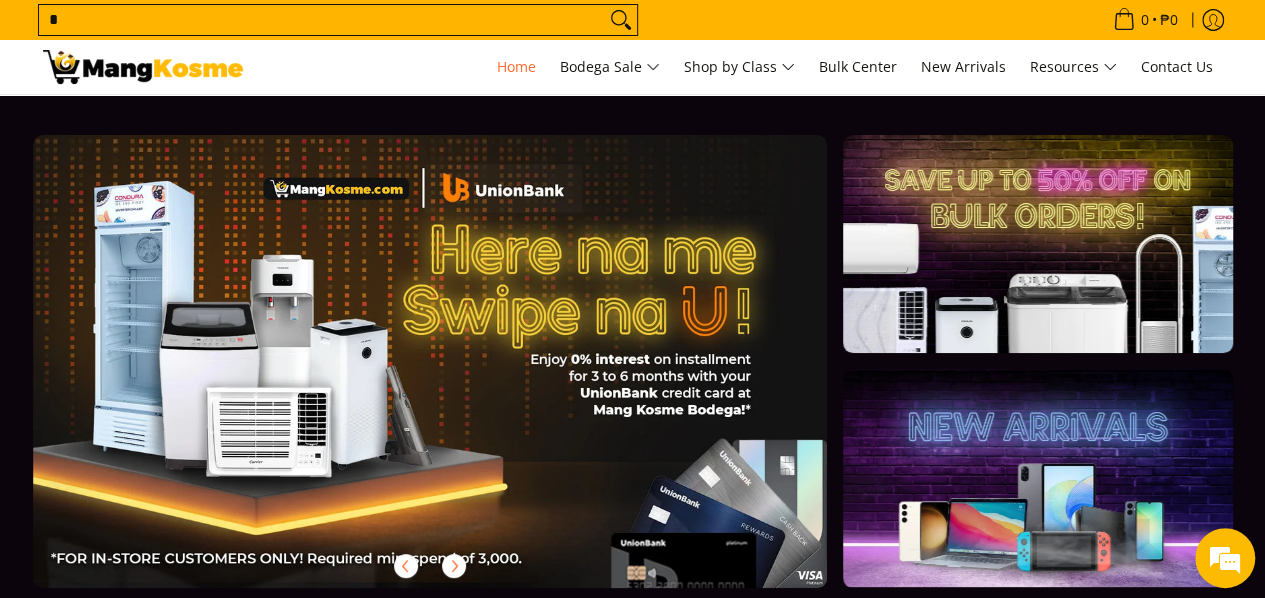 scroll, scrollTop: 0, scrollLeft: 0, axis: both 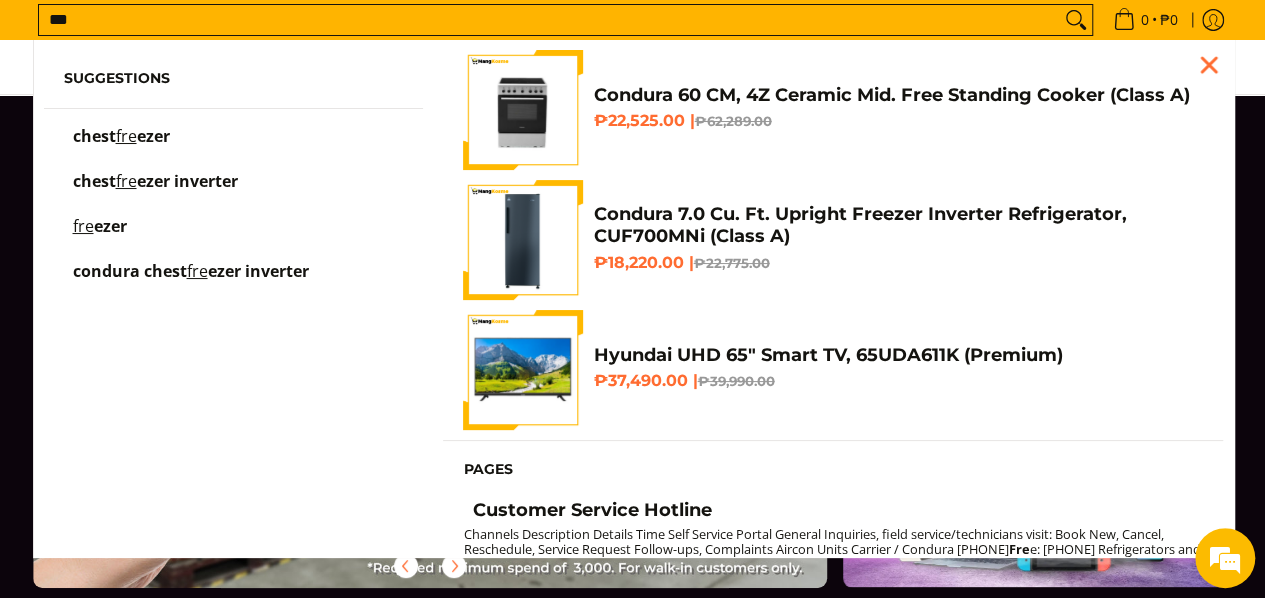 type on "***" 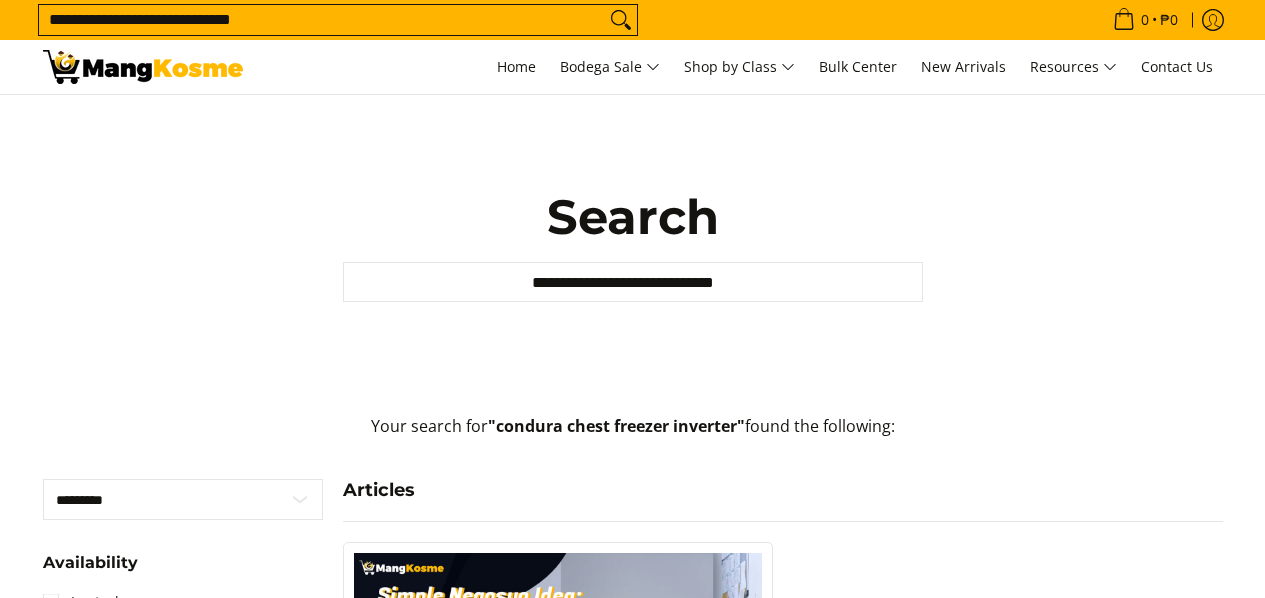 scroll, scrollTop: 0, scrollLeft: 0, axis: both 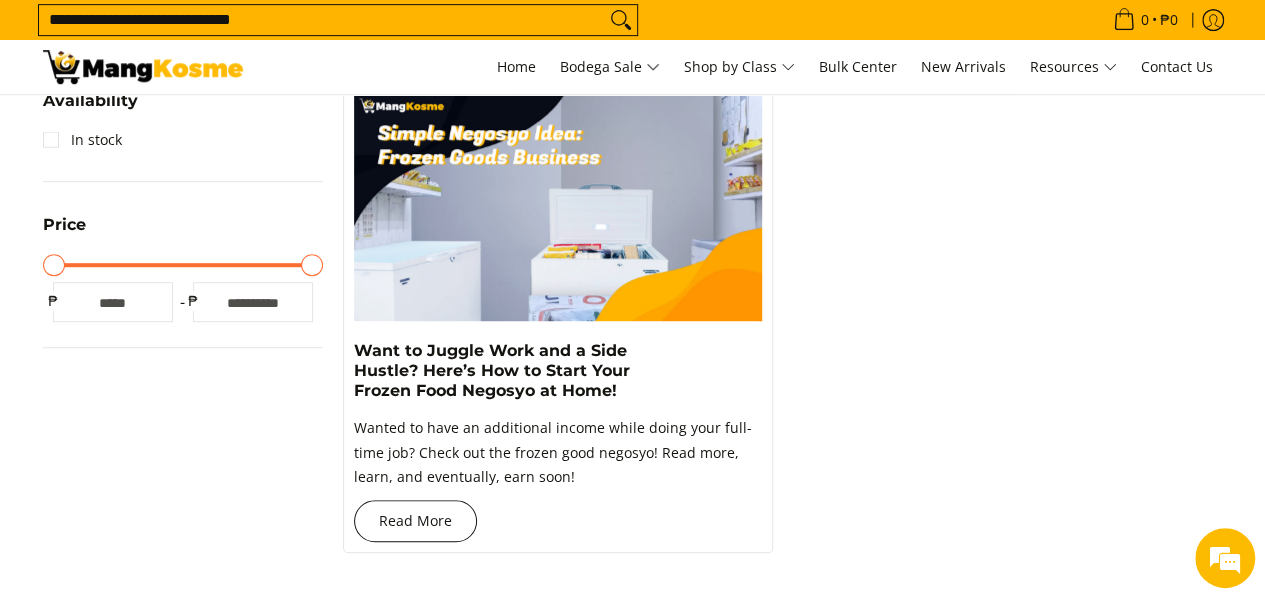 click on "Read More" at bounding box center (415, 521) 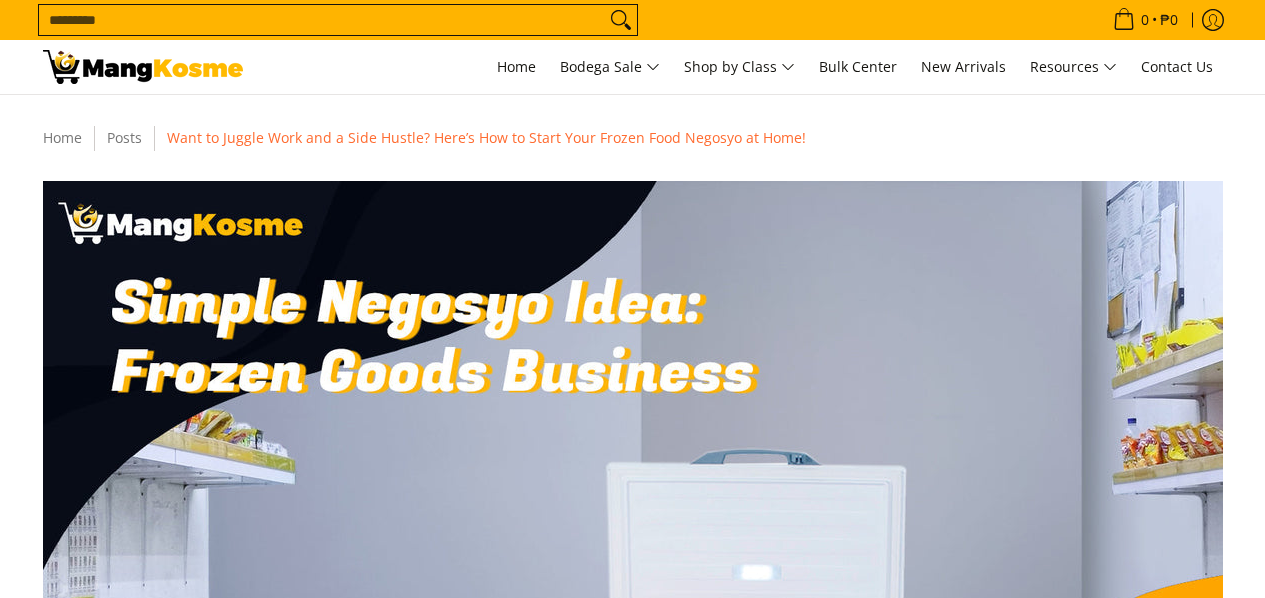 scroll, scrollTop: 0, scrollLeft: 0, axis: both 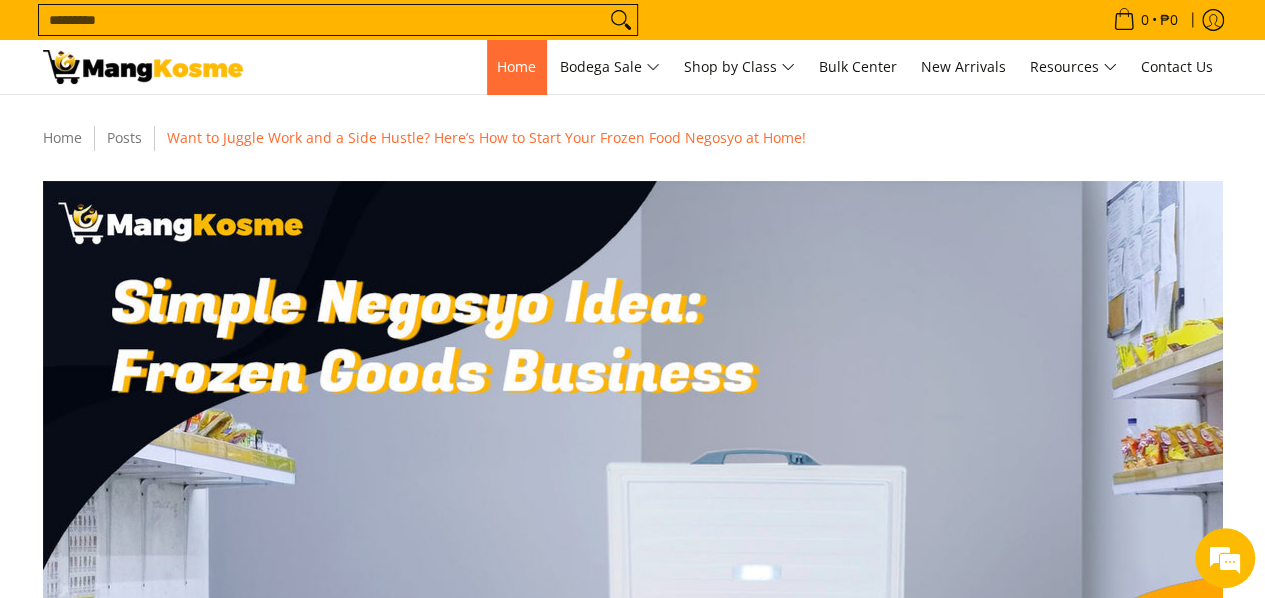 click on "Home" at bounding box center [516, 67] 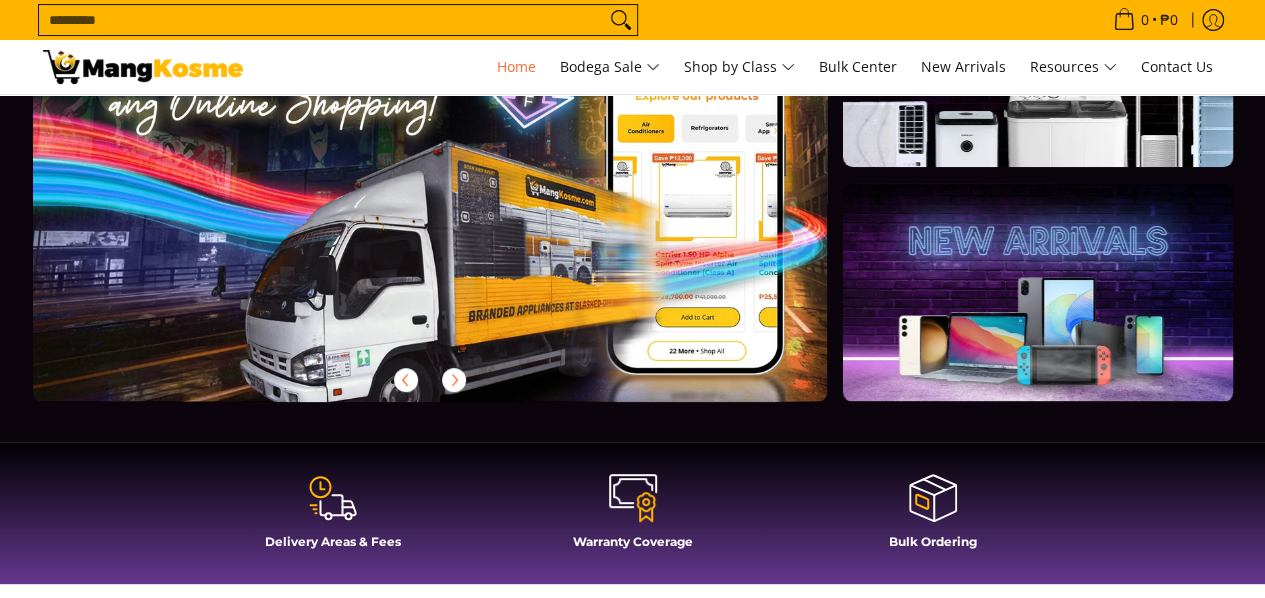 scroll, scrollTop: 208, scrollLeft: 0, axis: vertical 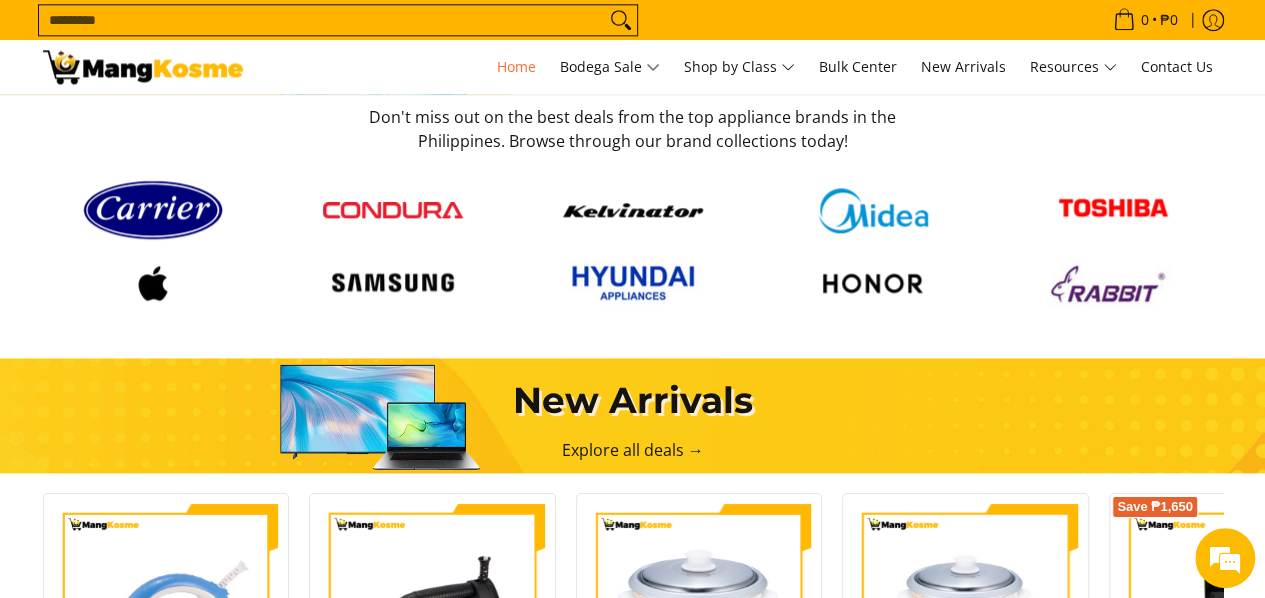click at bounding box center [393, 210] 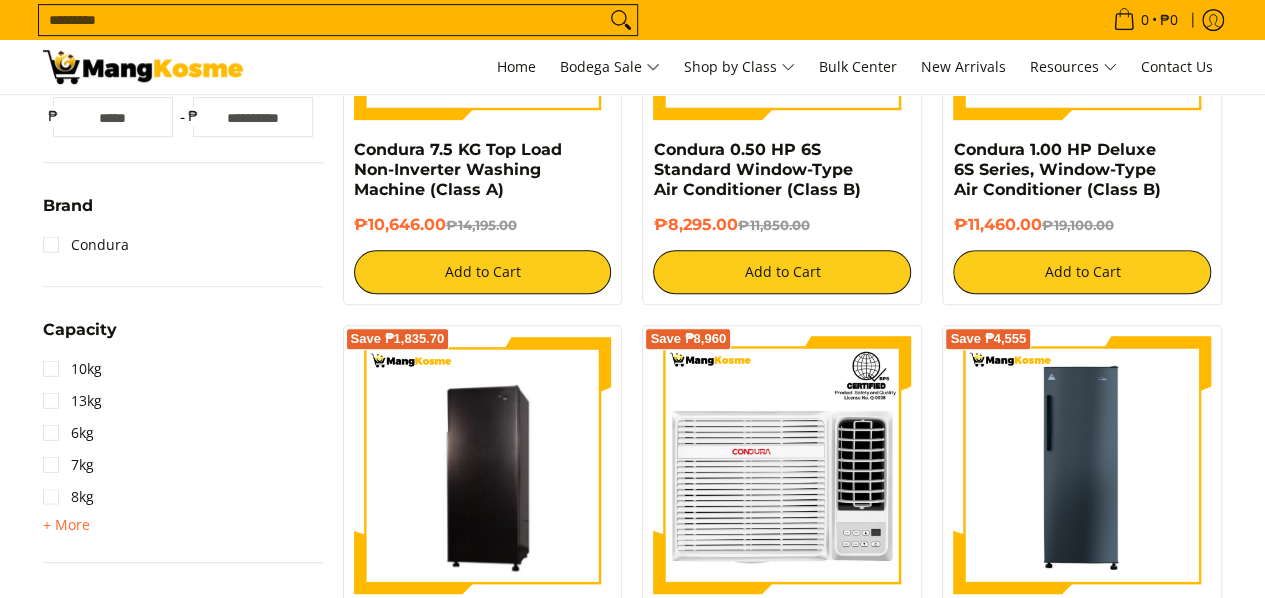 scroll, scrollTop: 0, scrollLeft: 0, axis: both 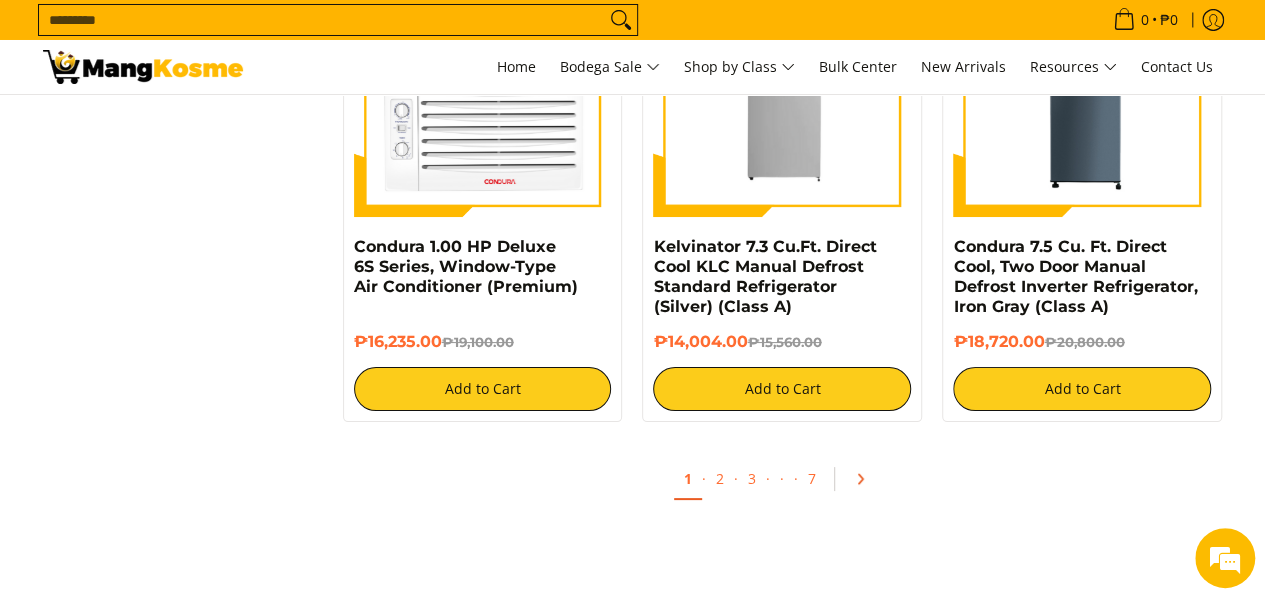 click 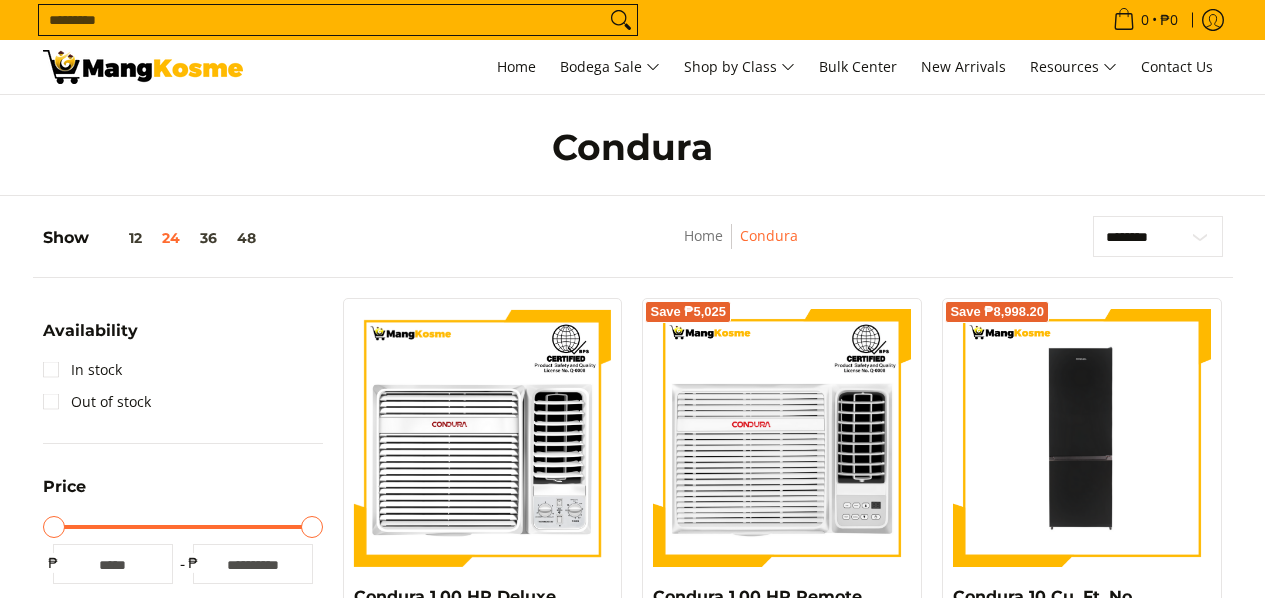 scroll, scrollTop: 0, scrollLeft: 0, axis: both 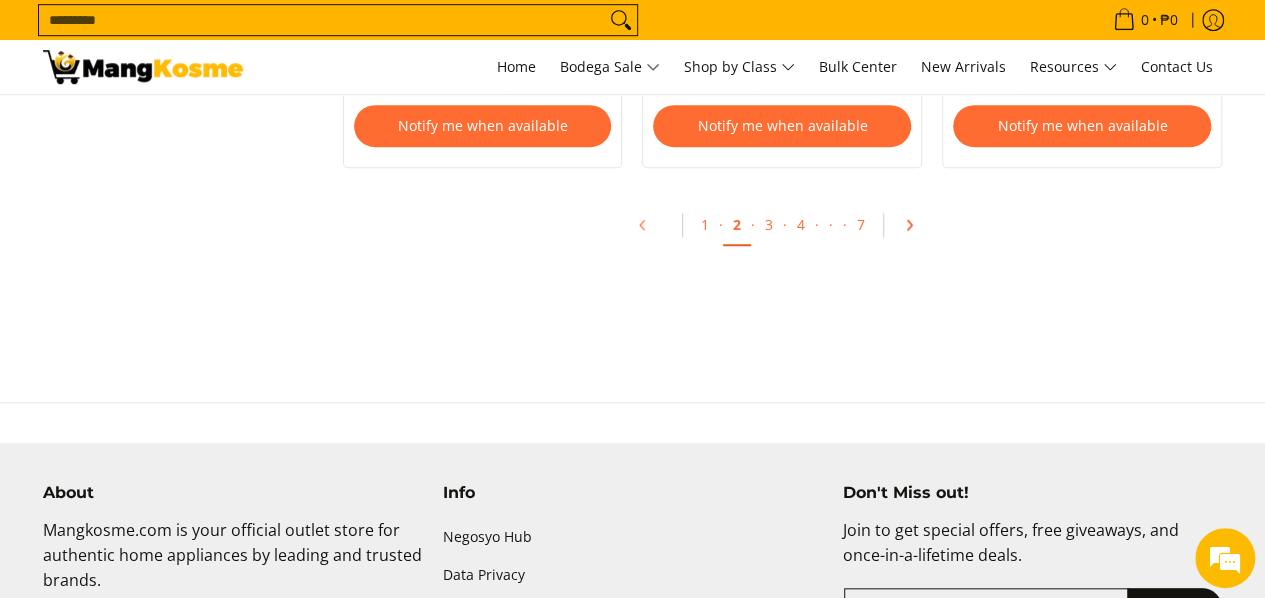 click at bounding box center [916, 225] 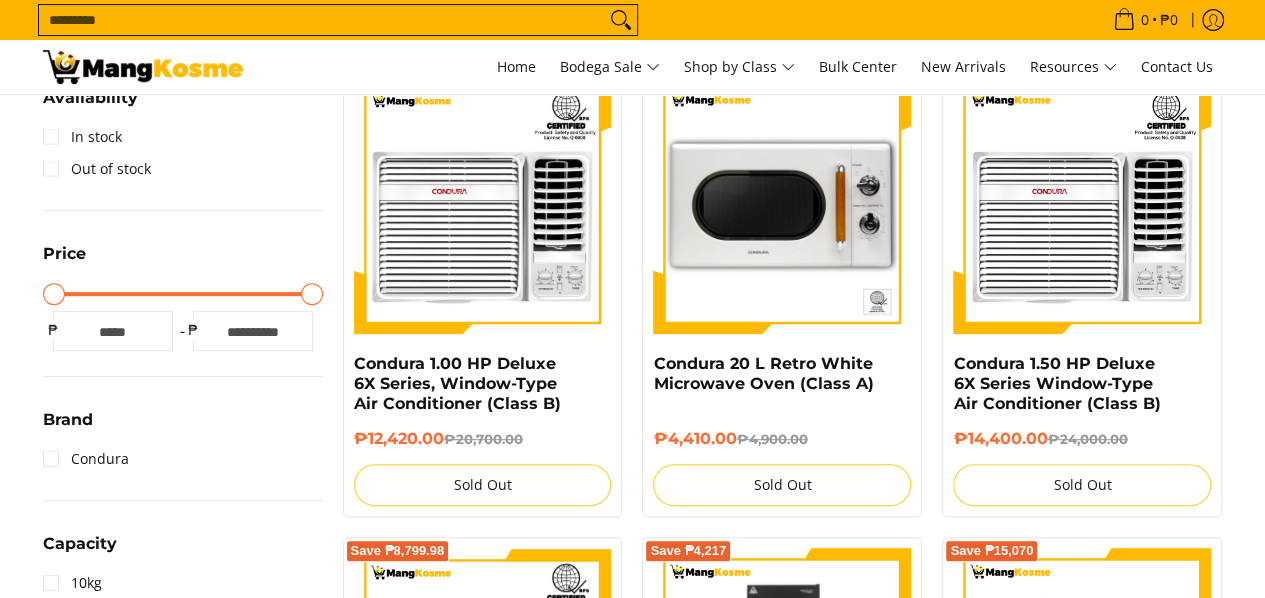 scroll, scrollTop: 0, scrollLeft: 0, axis: both 